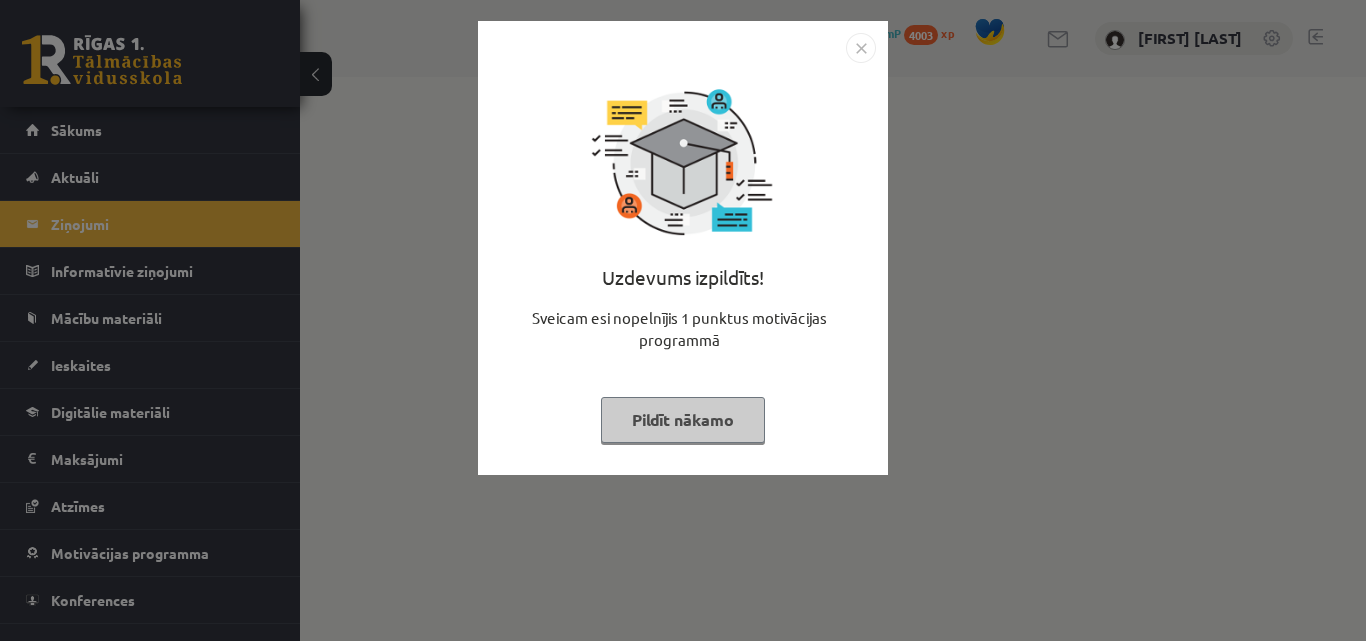 scroll, scrollTop: 0, scrollLeft: 0, axis: both 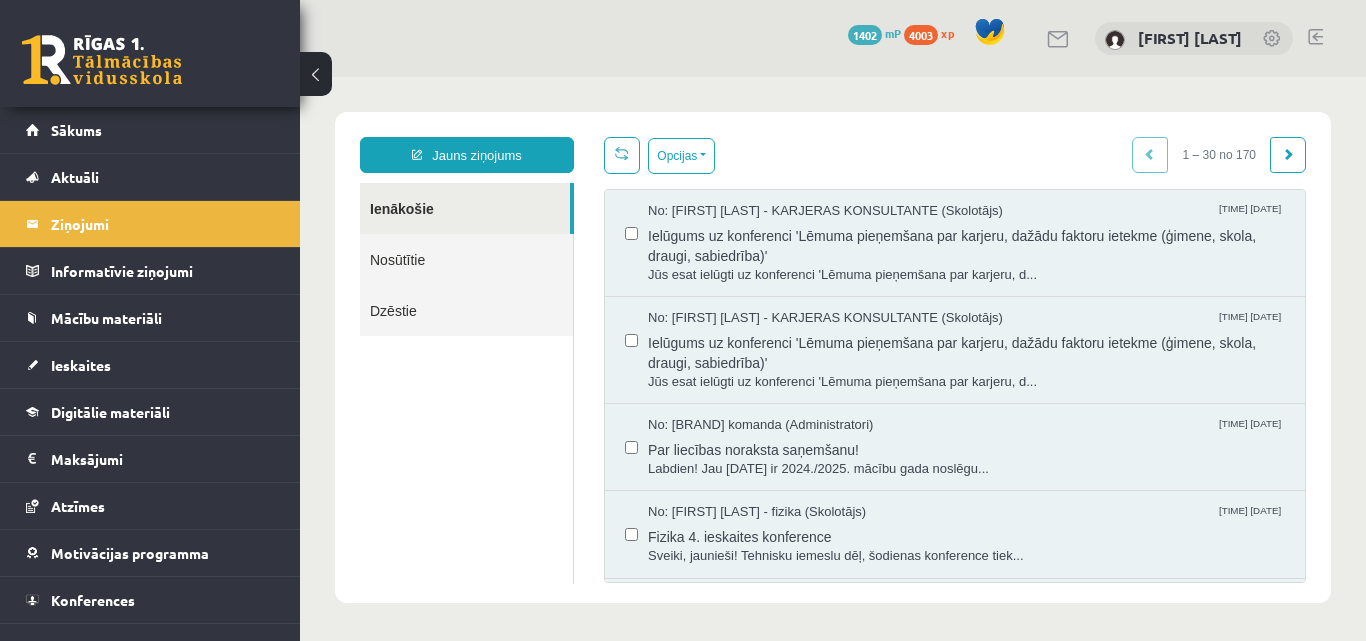click on "[FIRST] [LAST]" at bounding box center (1194, 39) 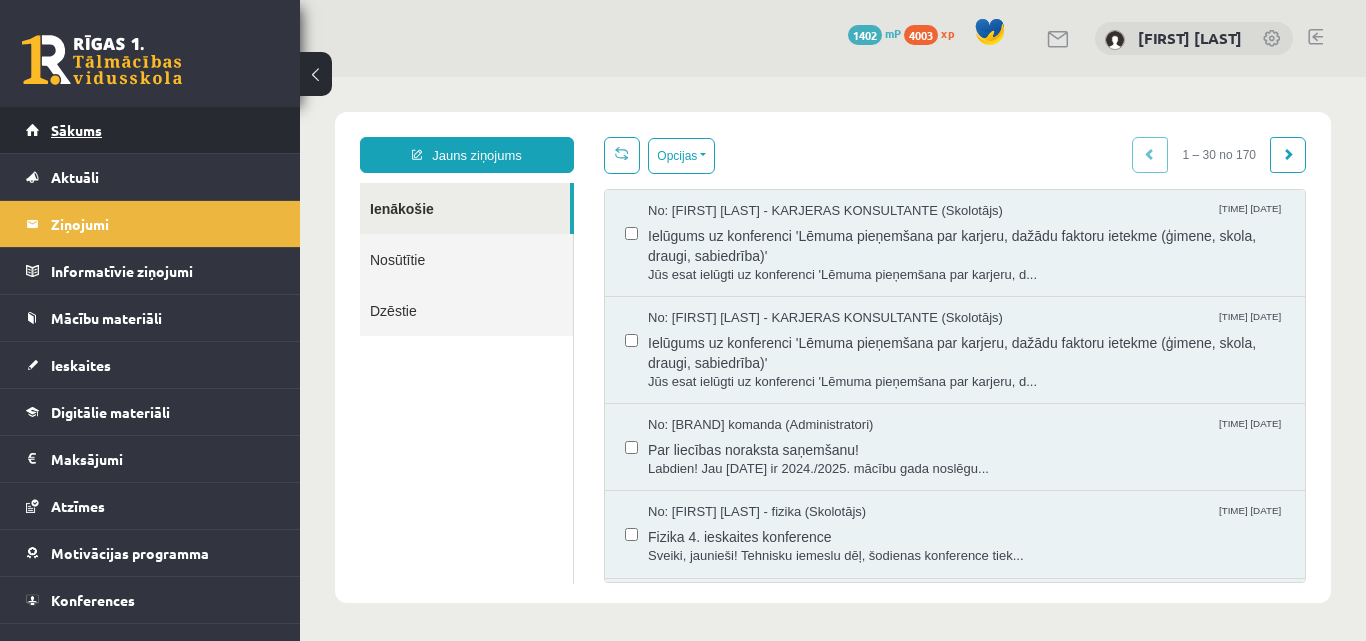 click on "Sākums" at bounding box center [150, 130] 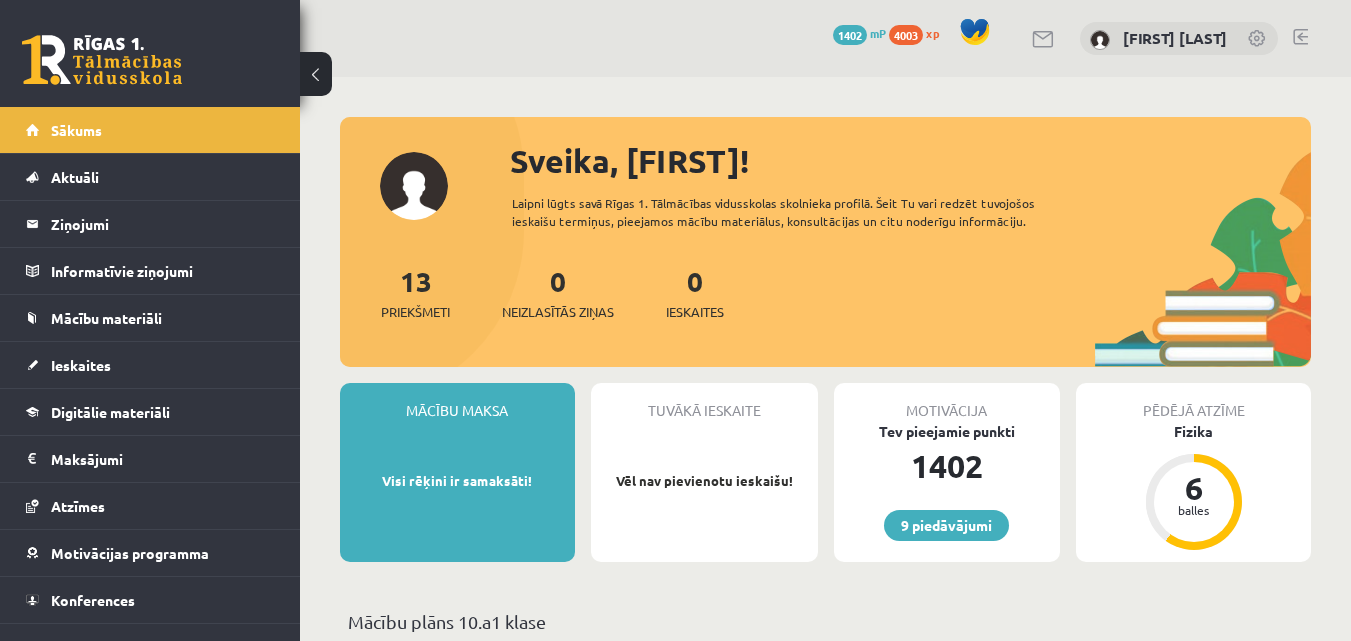 scroll, scrollTop: 0, scrollLeft: 0, axis: both 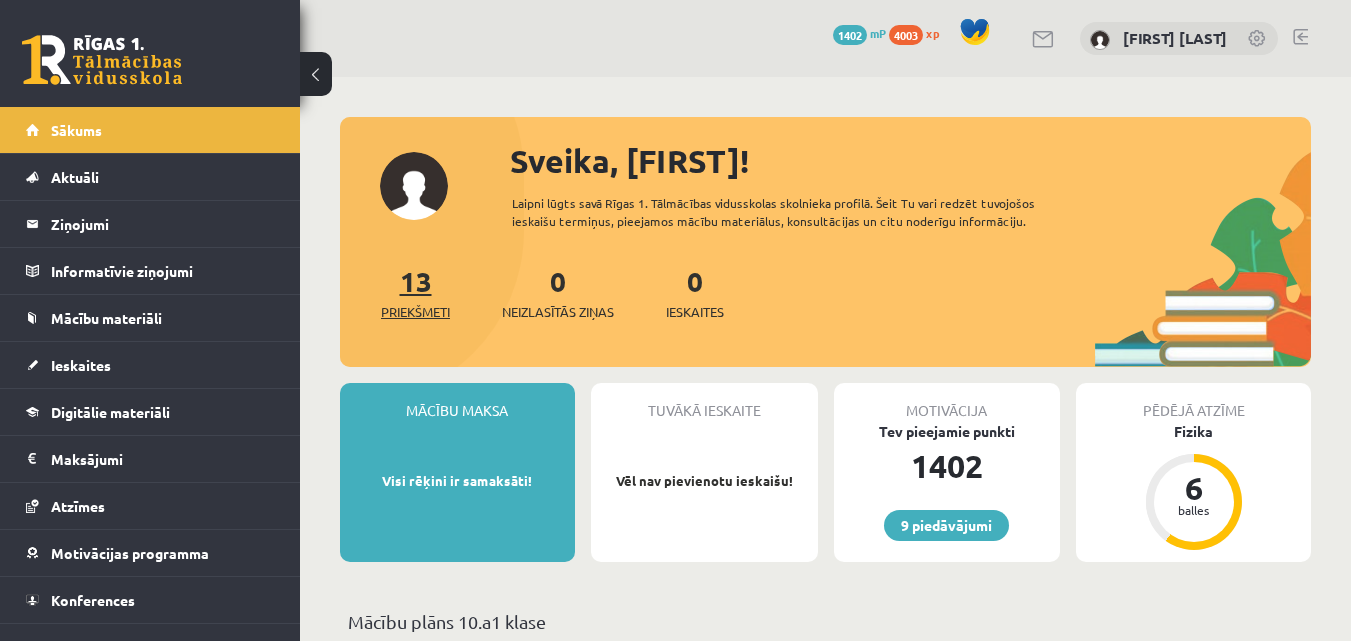 click on "13
Priekšmeti" at bounding box center [415, 292] 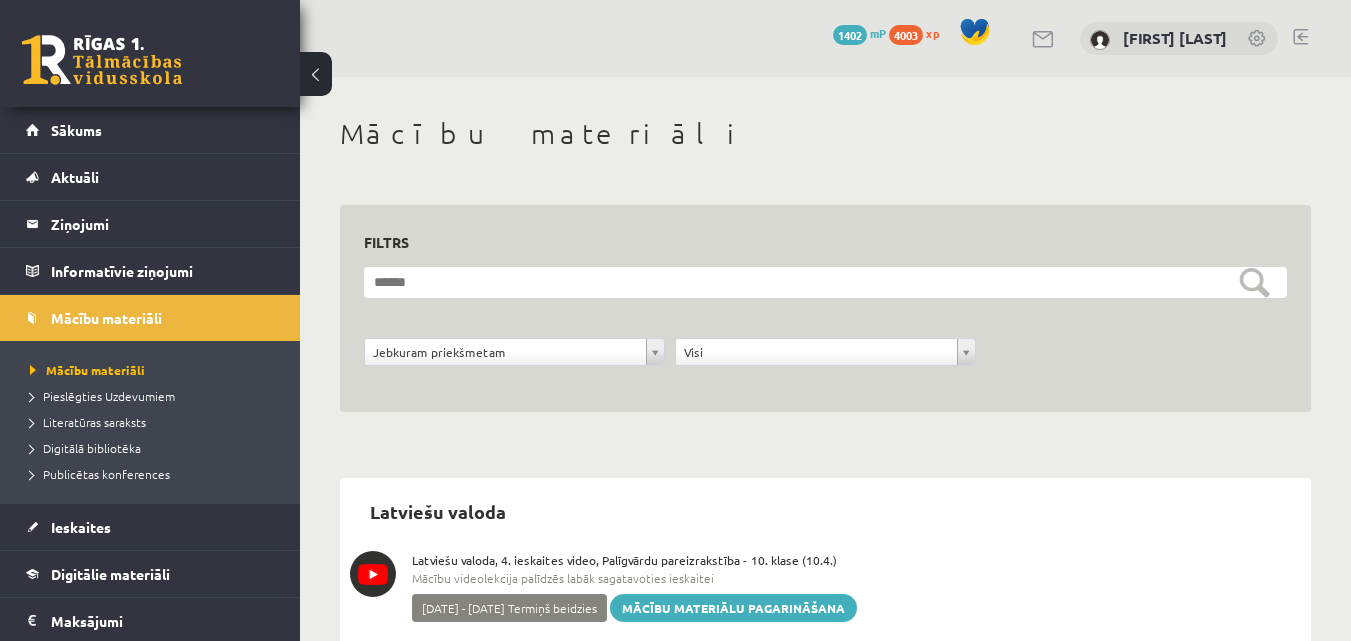 scroll, scrollTop: 0, scrollLeft: 0, axis: both 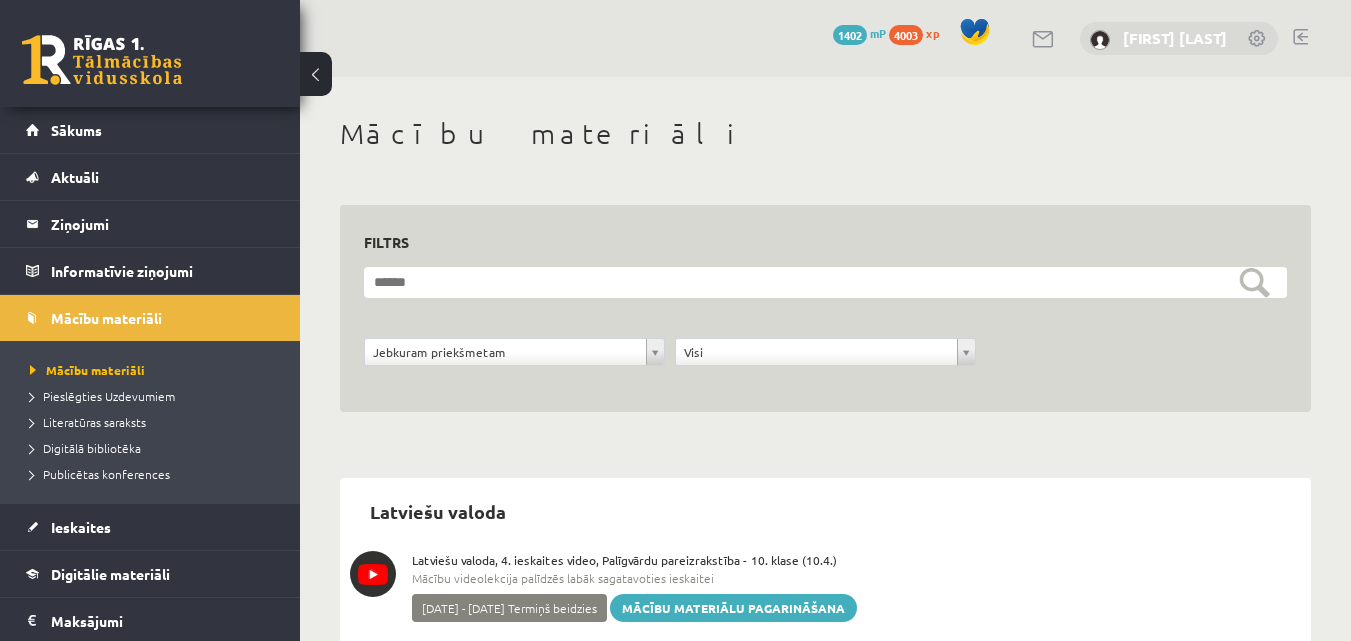 click on "[FIRST] [LAST]" at bounding box center [1173, 38] 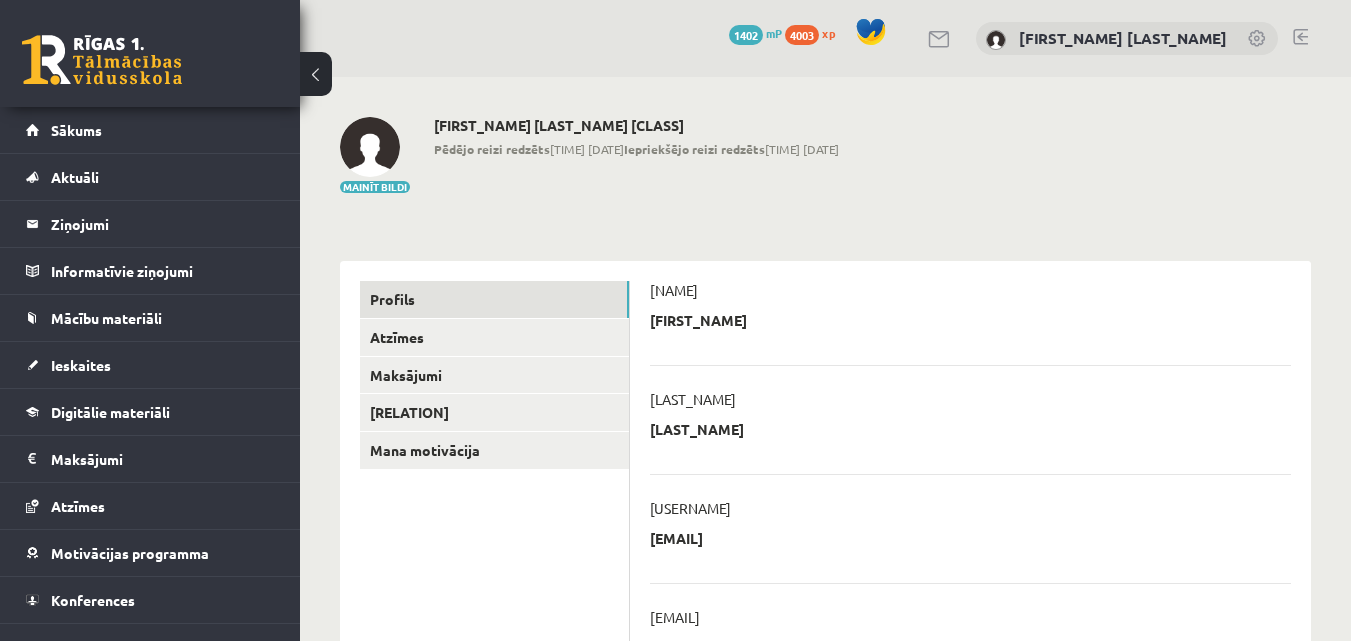 scroll, scrollTop: 0, scrollLeft: 0, axis: both 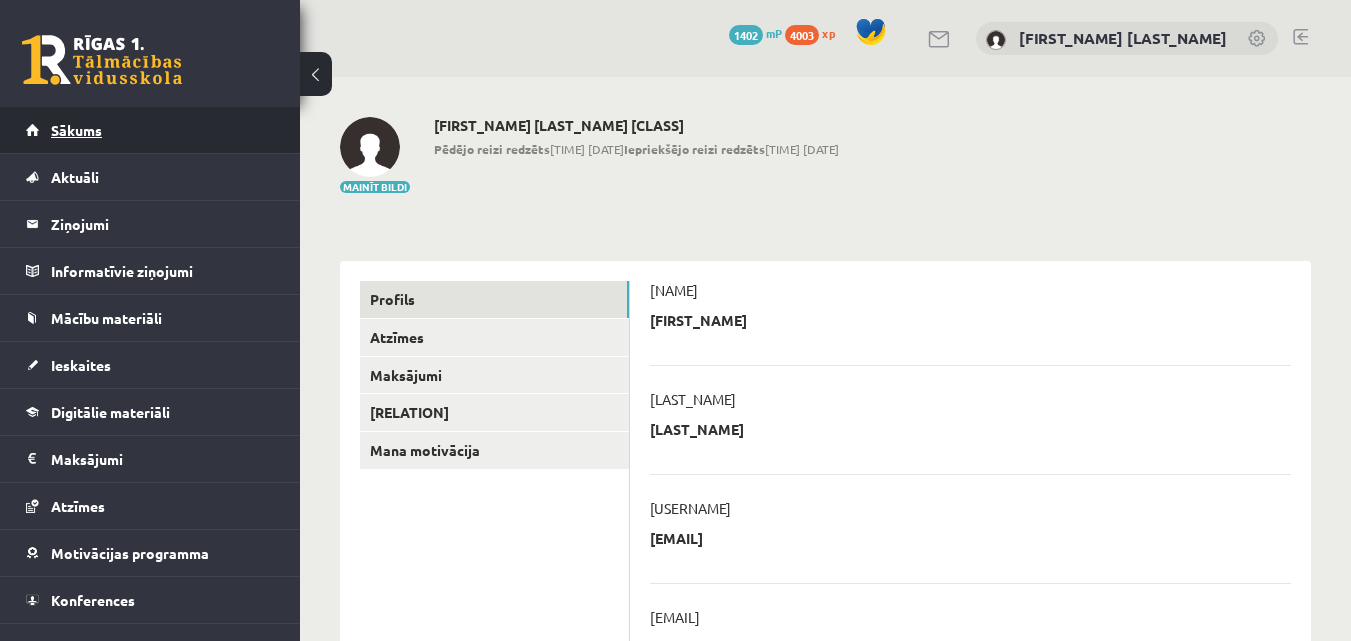 click on "Sākums" at bounding box center (150, 130) 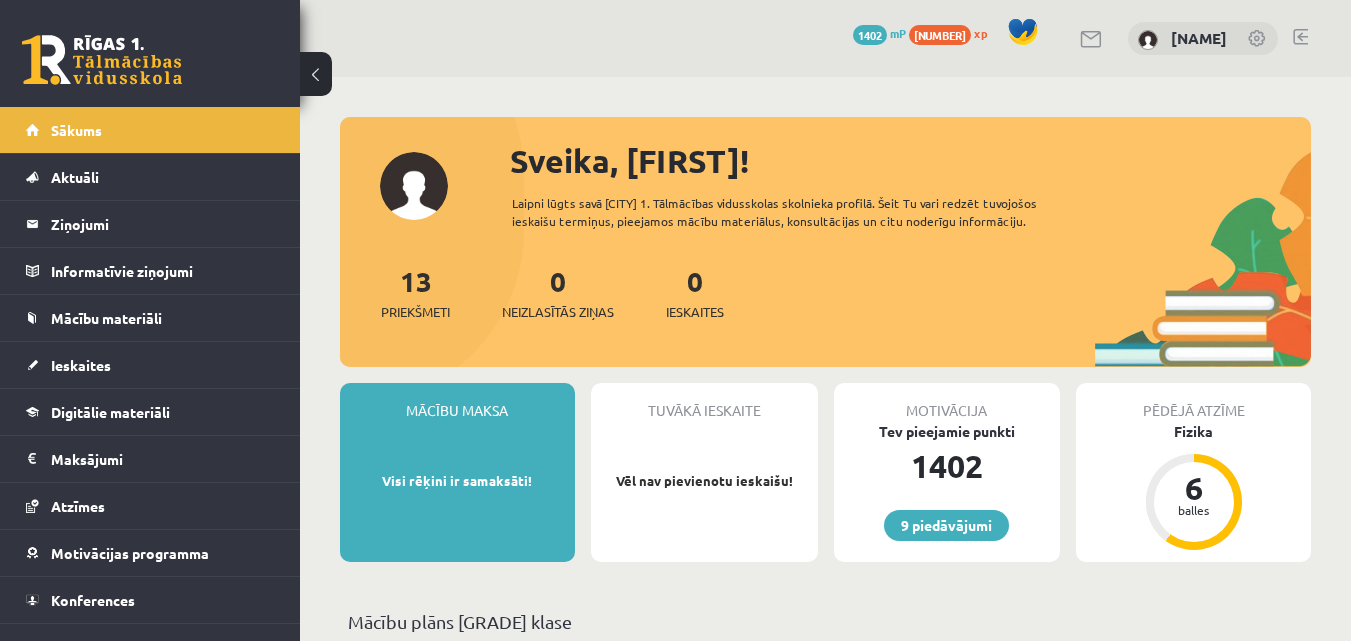 scroll, scrollTop: 0, scrollLeft: 0, axis: both 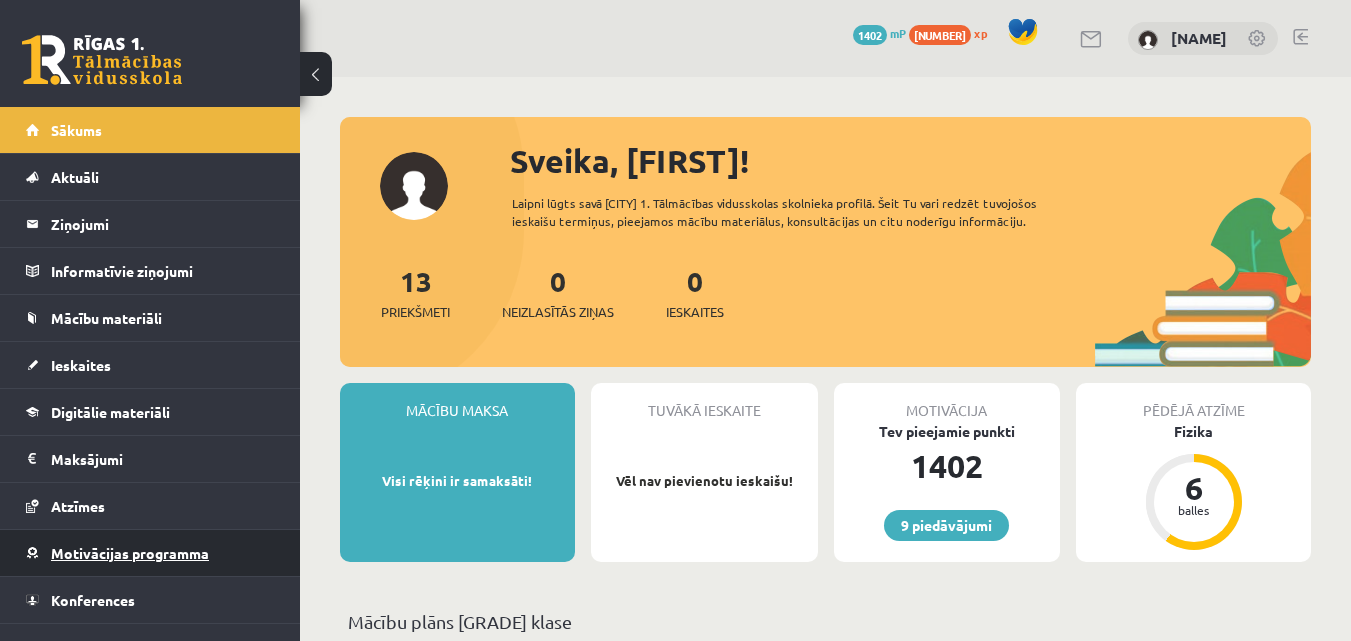 click on "Motivācijas programma" at bounding box center [150, 553] 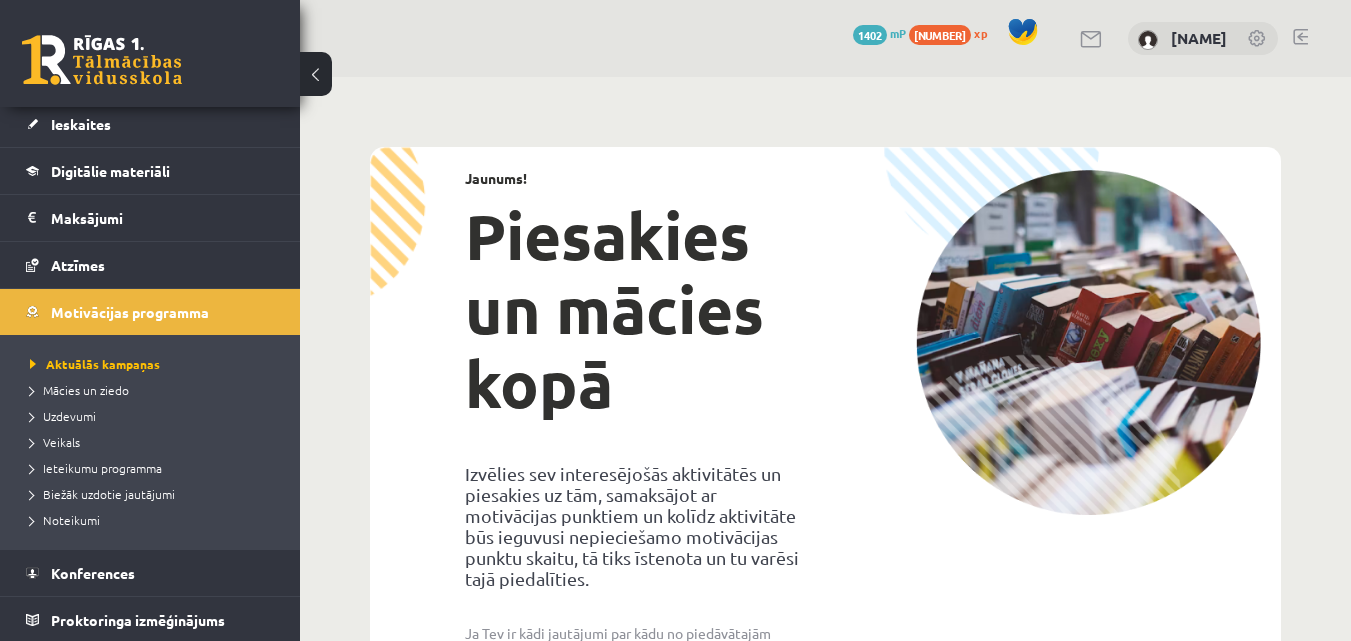 scroll, scrollTop: 243, scrollLeft: 0, axis: vertical 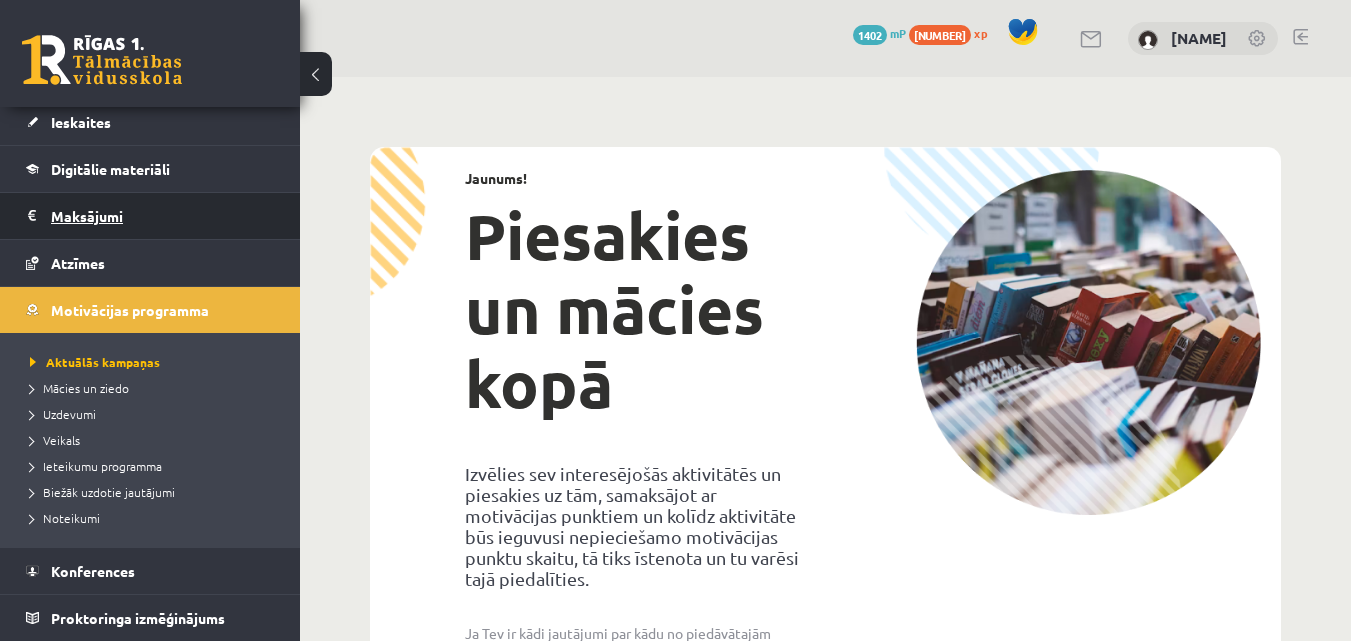 click on "Maksājumi
0" at bounding box center [163, 216] 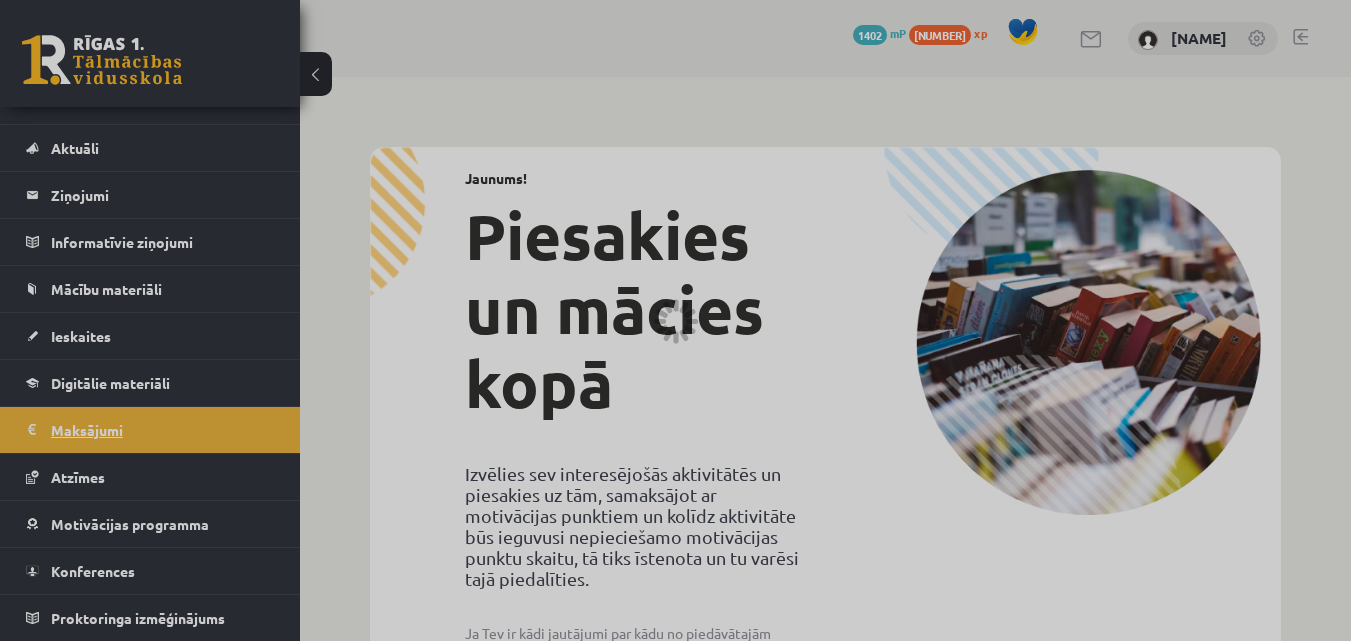 scroll, scrollTop: 29, scrollLeft: 0, axis: vertical 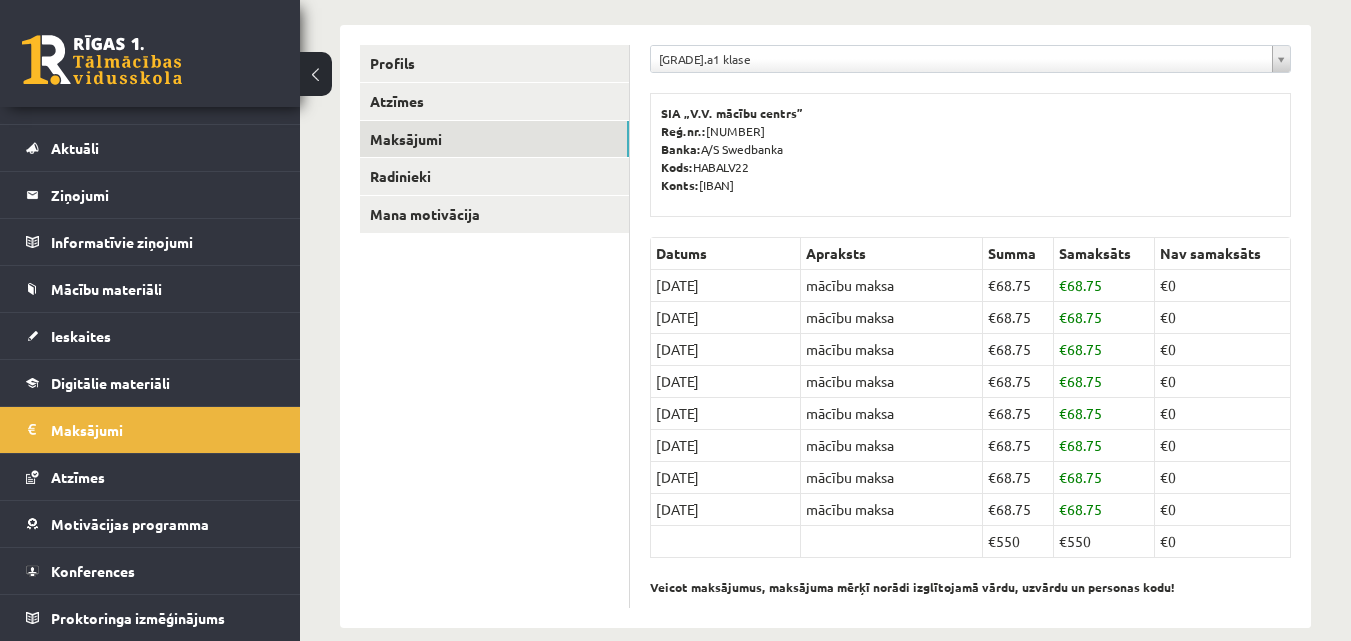 click on "**********" at bounding box center (970, 64) 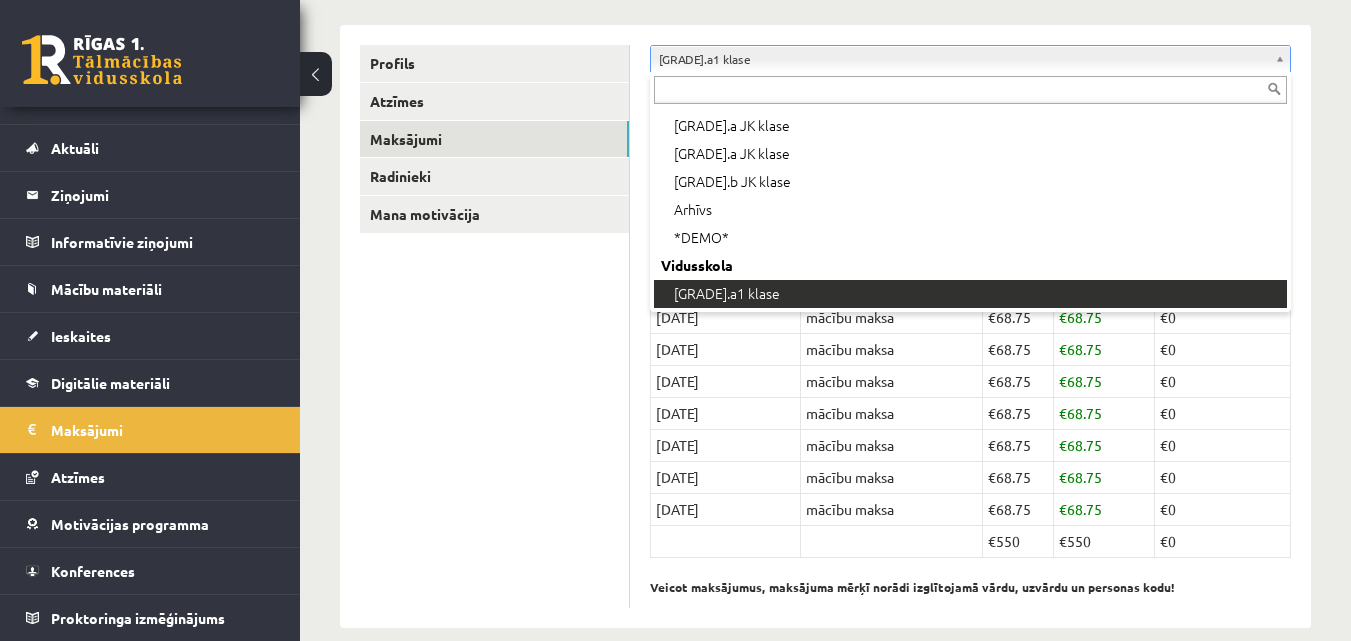 scroll, scrollTop: 112, scrollLeft: 0, axis: vertical 